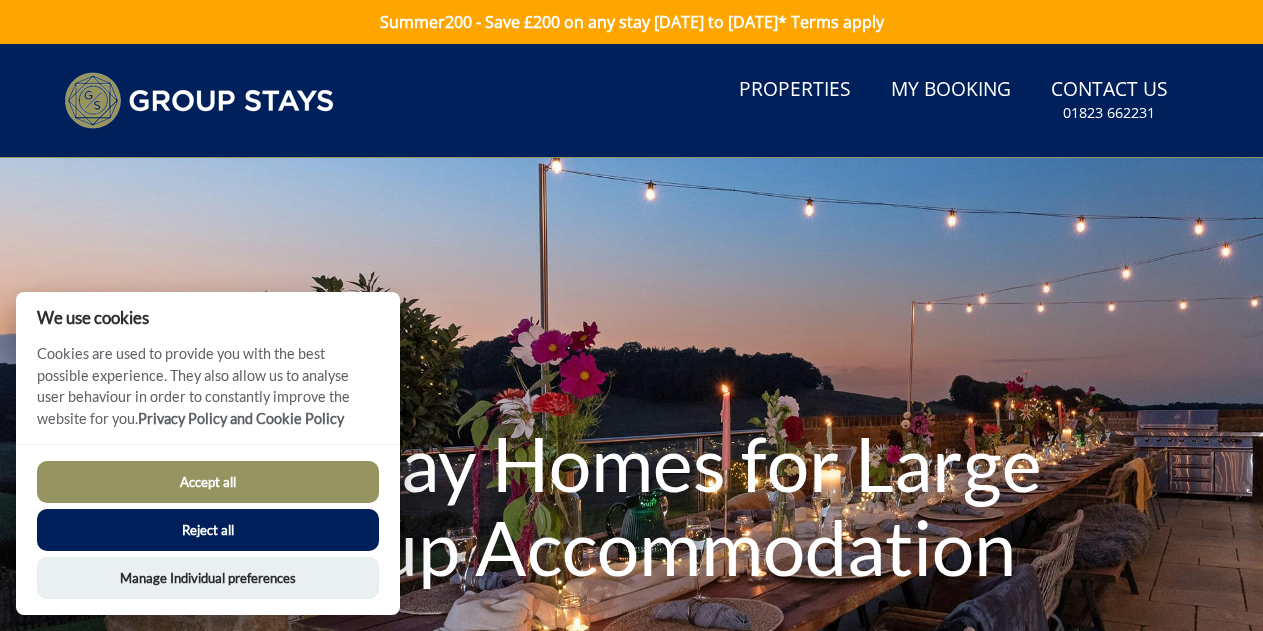 scroll, scrollTop: 0, scrollLeft: 0, axis: both 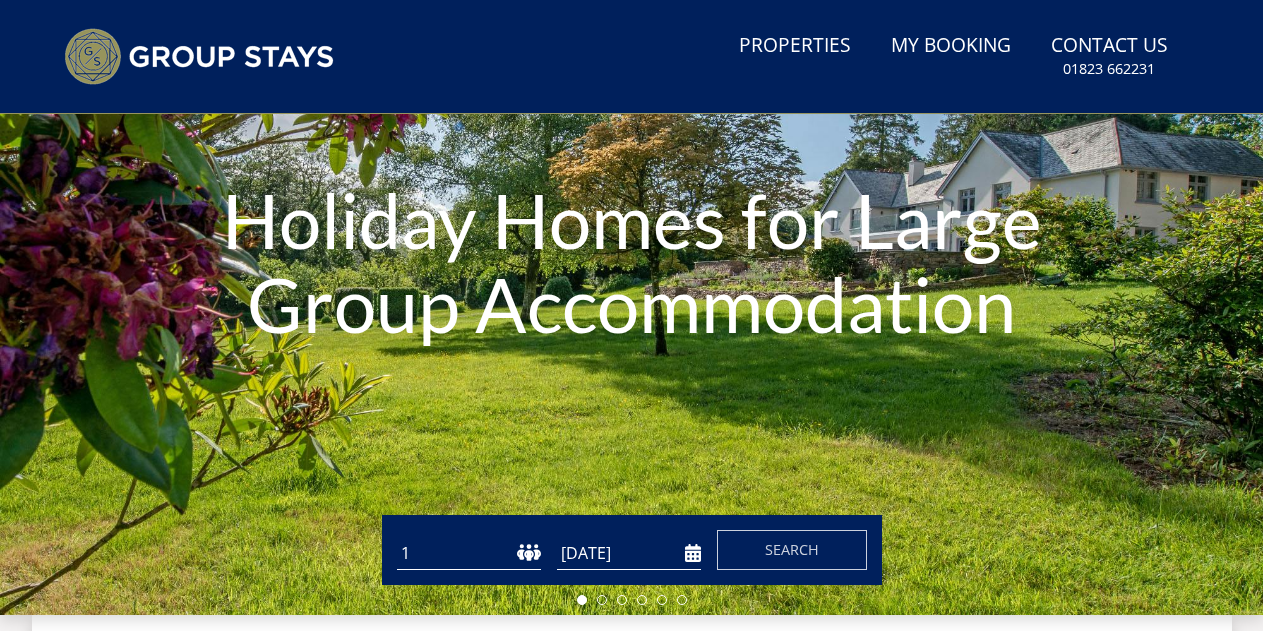 click on "Guests
1
2
3
4
5
6
7
8
9
10
11
12
13
14
15
16
17
18
19
20
21
22
23
24
25
26
27
28
29
30
31
32
33
34
35
36
37
38
39
40
41
42
43
44
45
46
47
48
49
50
Date
10/07/2025
Search" at bounding box center [632, 550] 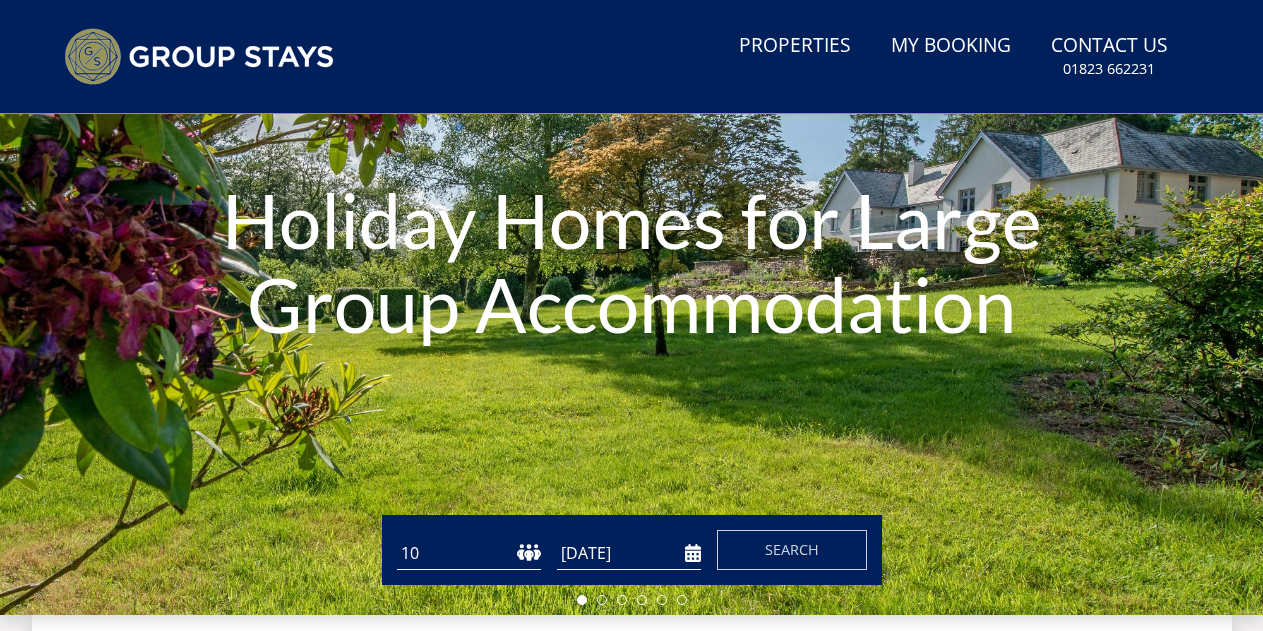 click on "[DATE]" at bounding box center (629, 553) 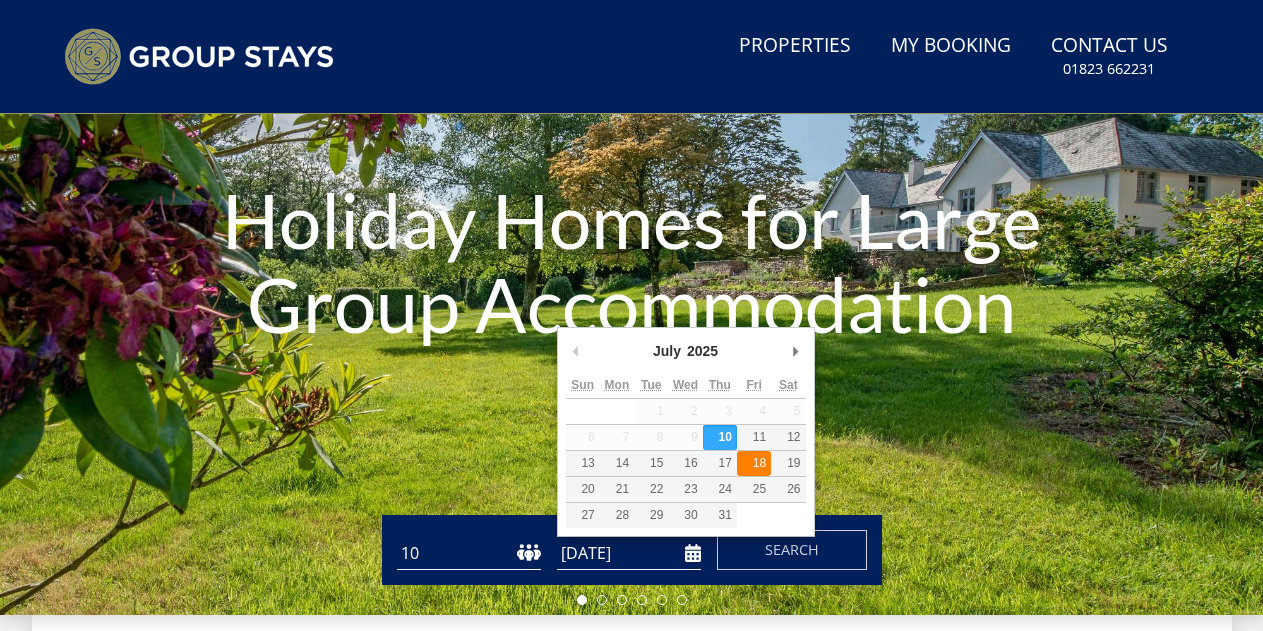 type on "18/07/2025" 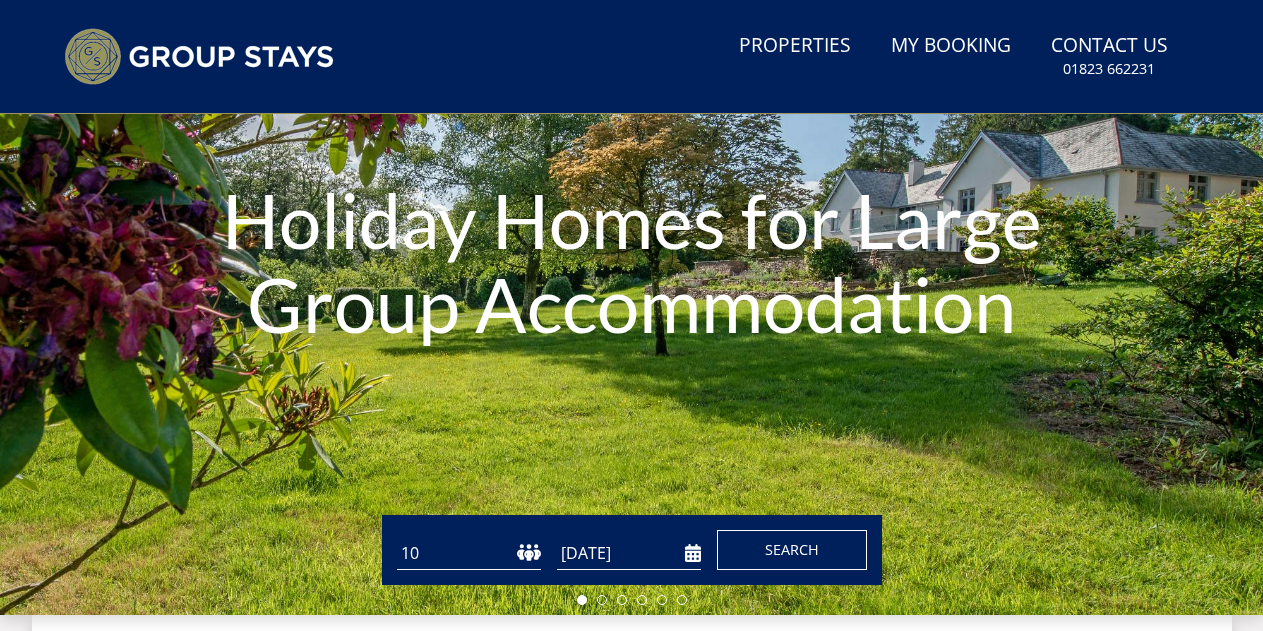 click on "Search" at bounding box center [792, 549] 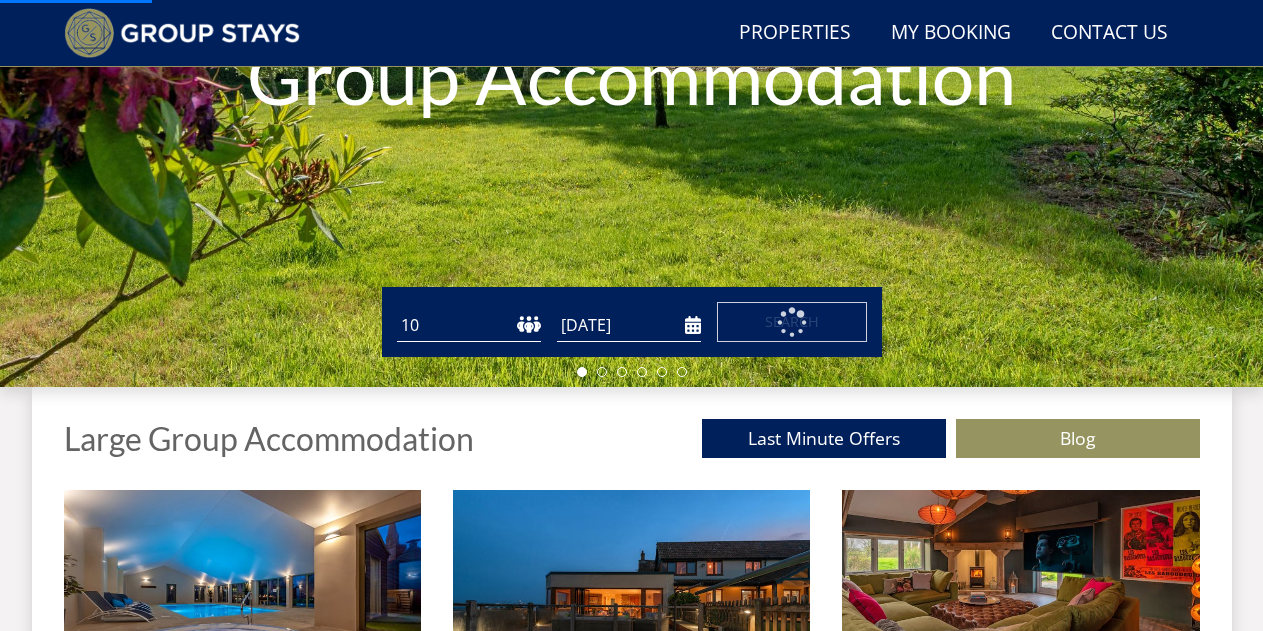 scroll, scrollTop: 422, scrollLeft: 0, axis: vertical 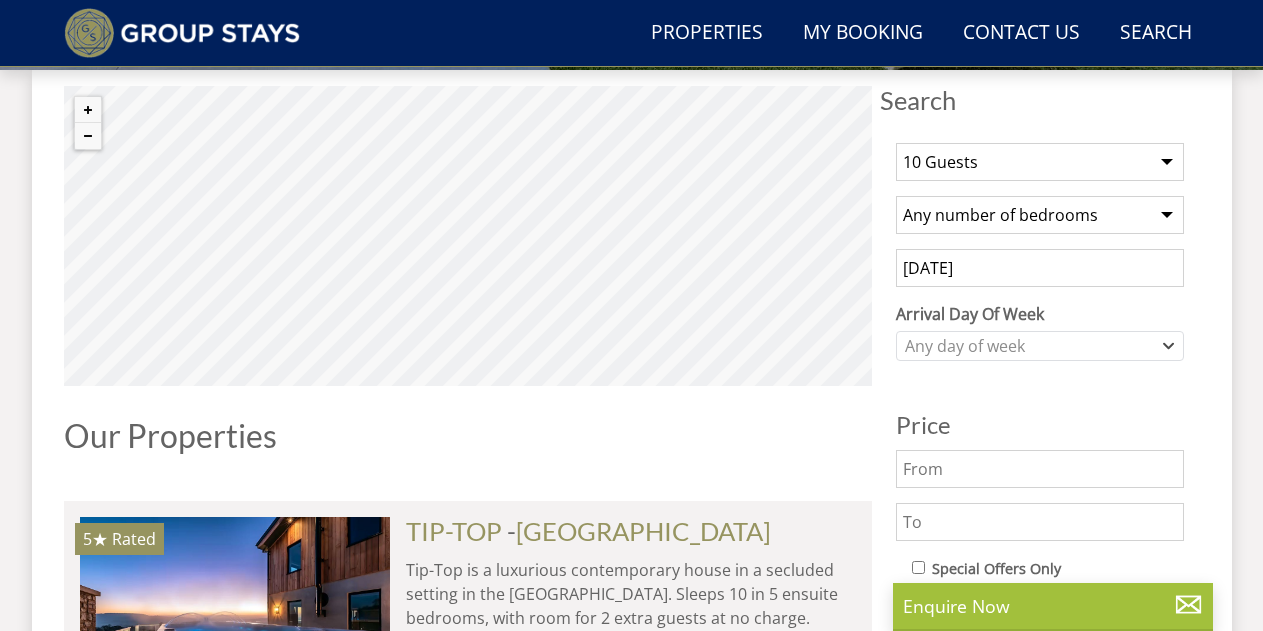 click on "1 Guest
2 Guests
3 Guests
4 Guests
5 Guests
6 Guests
7 Guests
8 Guests
9 Guests
10 Guests
11 Guests
12 Guests
13 Guests
14 Guests
15 Guests
16 Guests
17 Guests
18 Guests
19 Guests
20 Guests
21 Guests
22 Guests
23 Guests
24 Guests
25 Guests
26 Guests
27 Guests
28 Guests
29 Guests
30 Guests
31 Guests
32 Guests" at bounding box center [1040, 162] 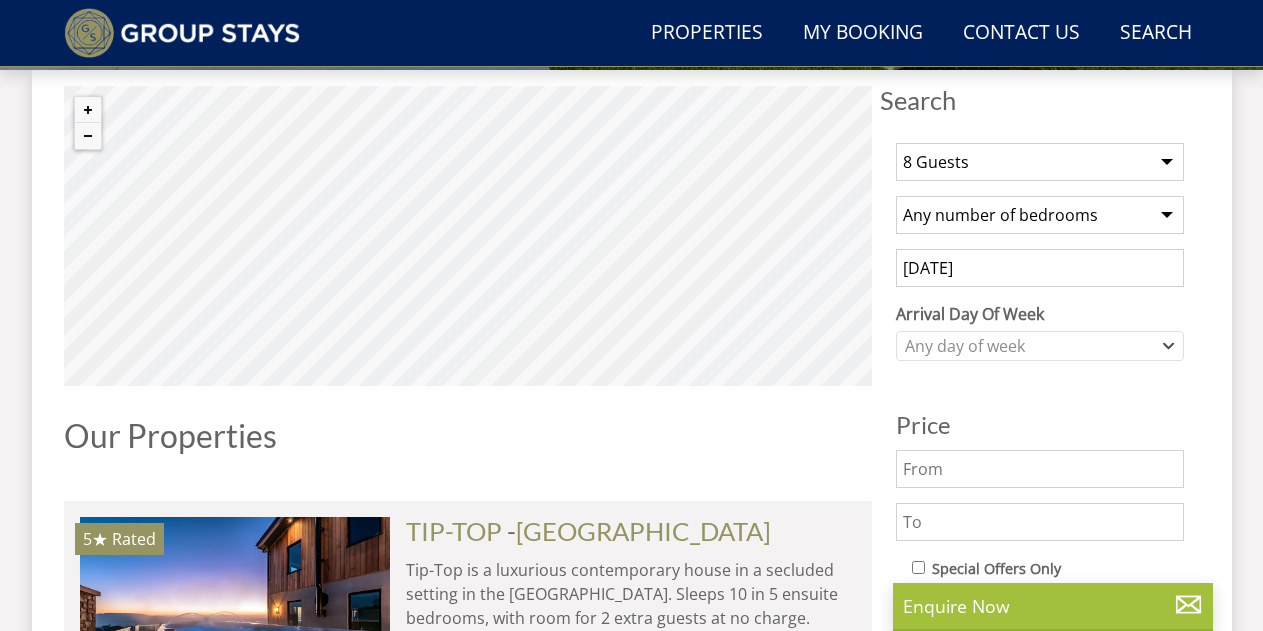 click on "1 Guest
2 Guests
3 Guests
4 Guests
5 Guests
6 Guests
7 Guests
8 Guests
9 Guests
10 Guests
11 Guests
12 Guests
13 Guests
14 Guests
15 Guests
16 Guests
17 Guests
18 Guests
19 Guests
20 Guests
21 Guests
22 Guests
23 Guests
24 Guests
25 Guests
26 Guests
27 Guests
28 Guests
29 Guests
30 Guests
31 Guests
32 Guests" at bounding box center [1040, 162] 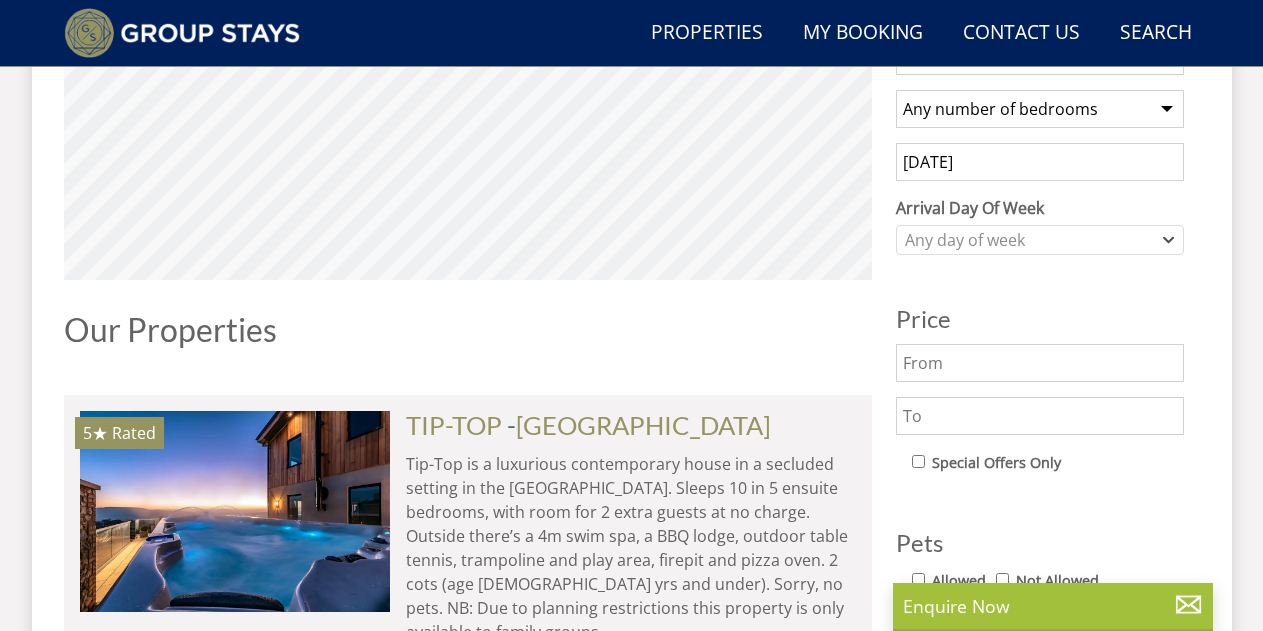 scroll, scrollTop: 810, scrollLeft: 0, axis: vertical 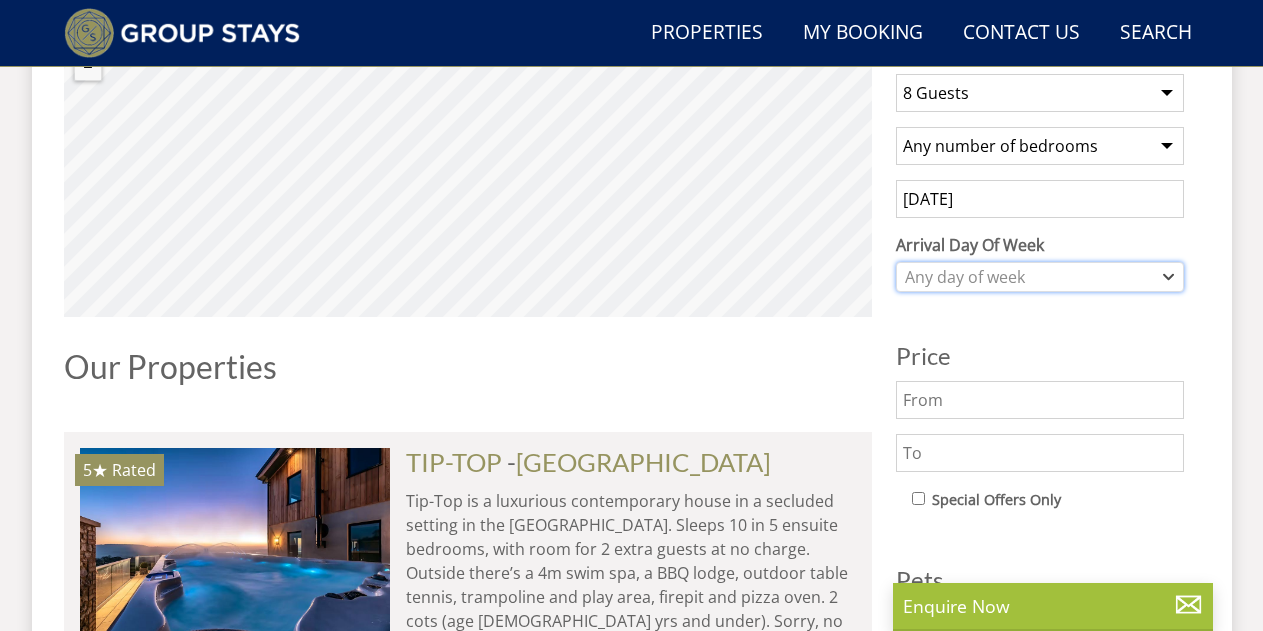 click on "Any day of week" at bounding box center (1029, 277) 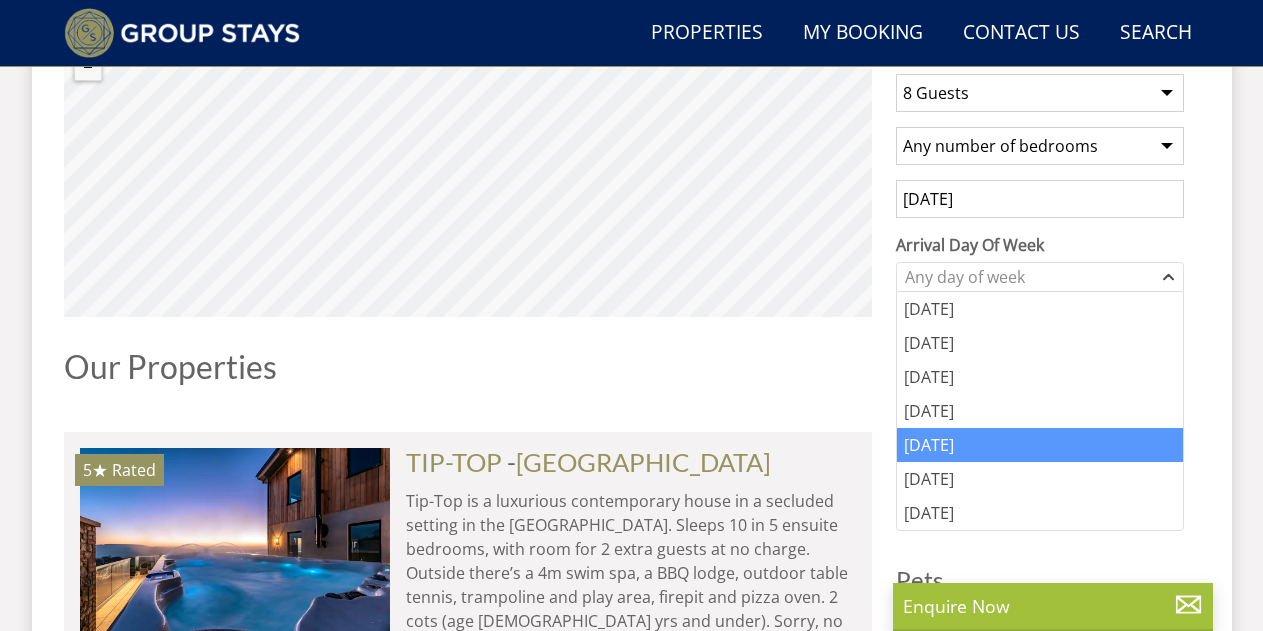 click on "Friday" at bounding box center [1040, 445] 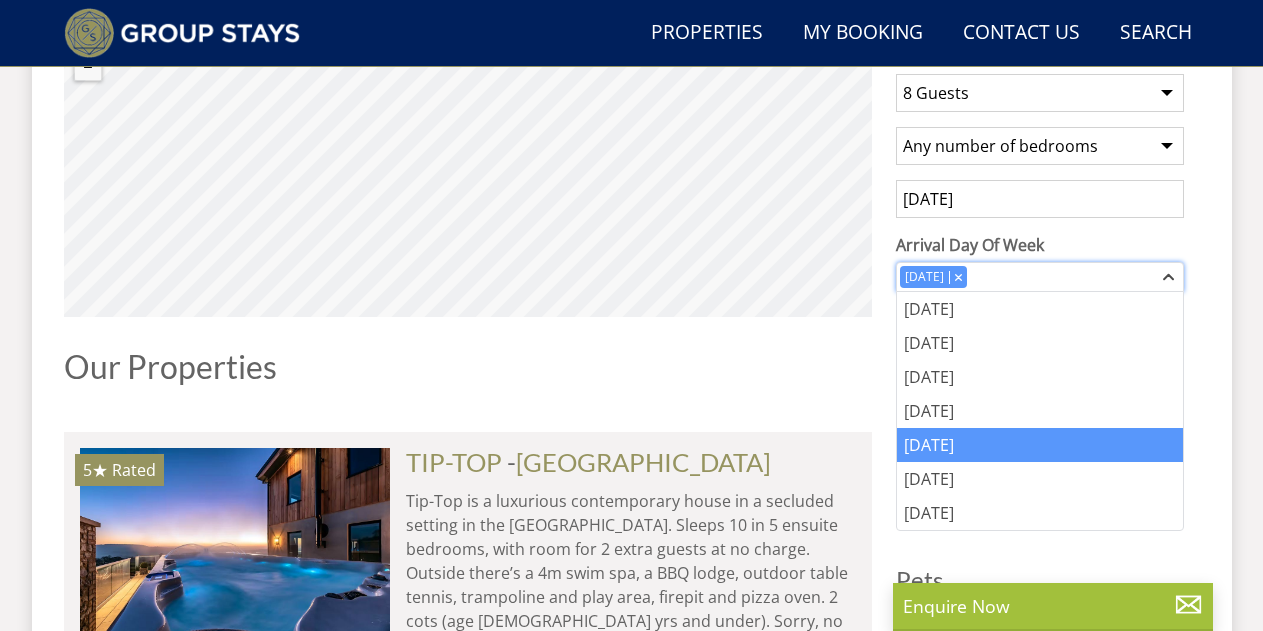 click on "Friday" at bounding box center (1040, 277) 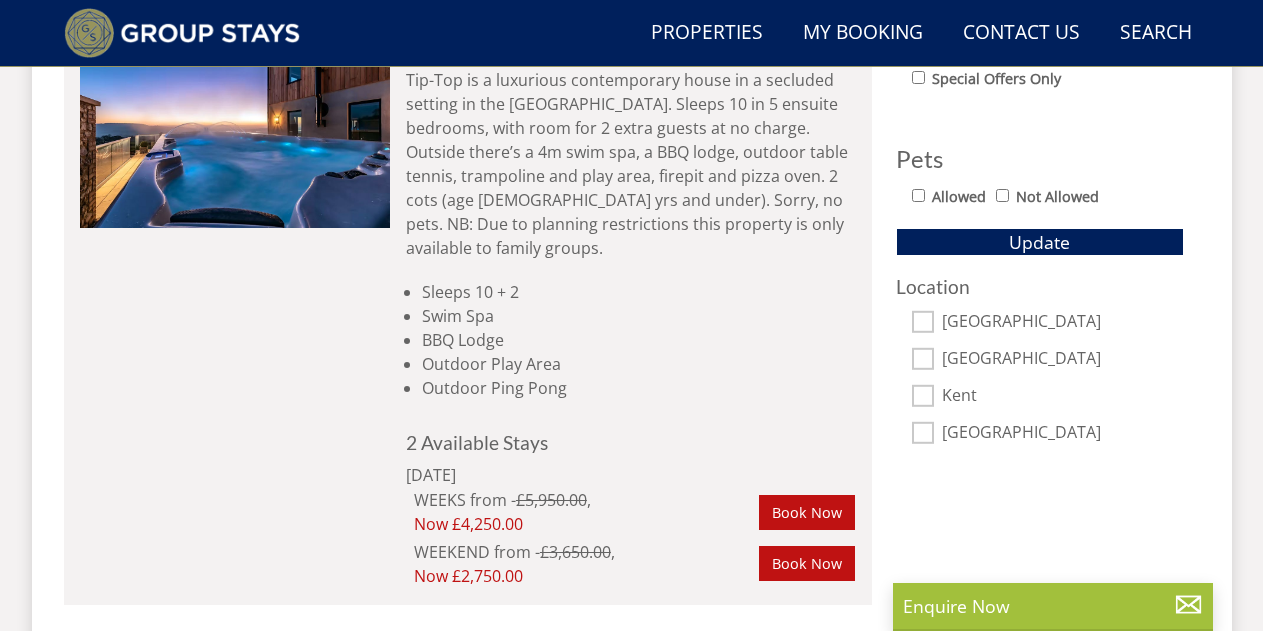 scroll, scrollTop: 1200, scrollLeft: 0, axis: vertical 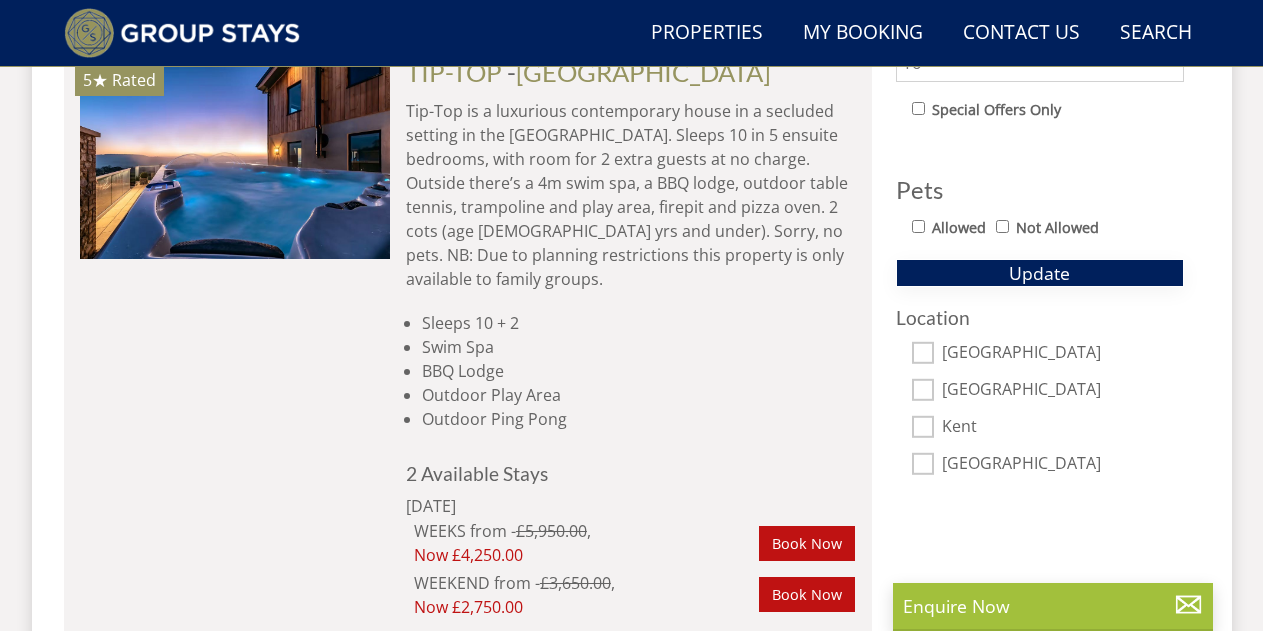 click on "Update" at bounding box center [1039, 273] 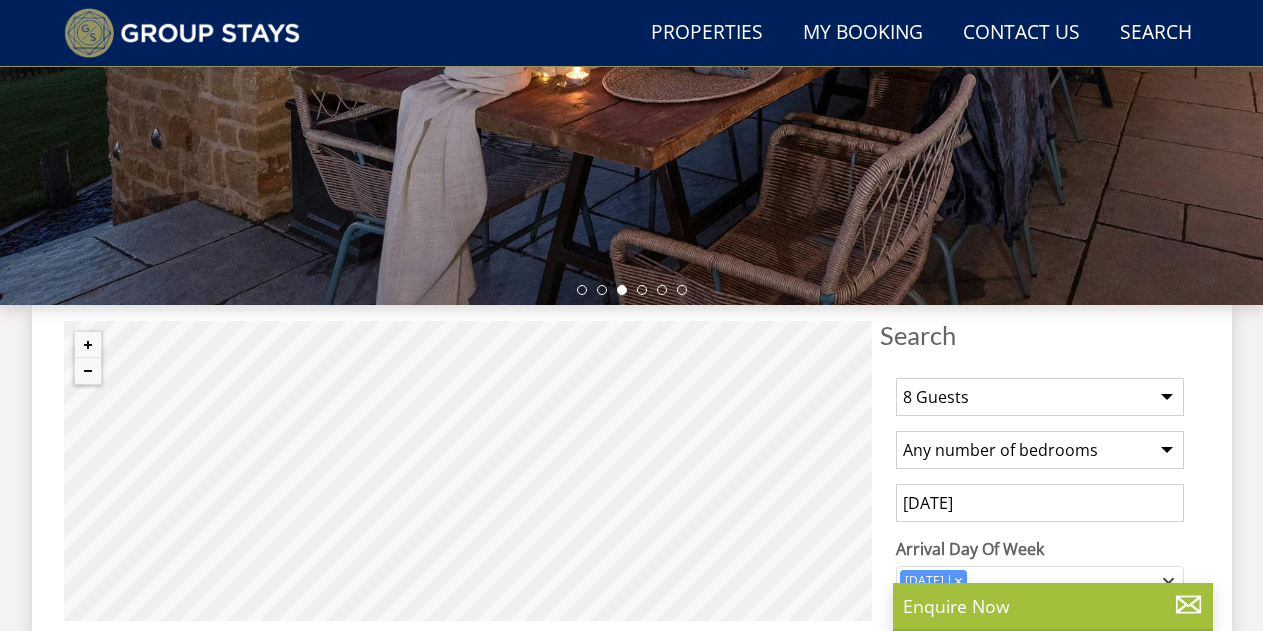 scroll, scrollTop: 505, scrollLeft: 0, axis: vertical 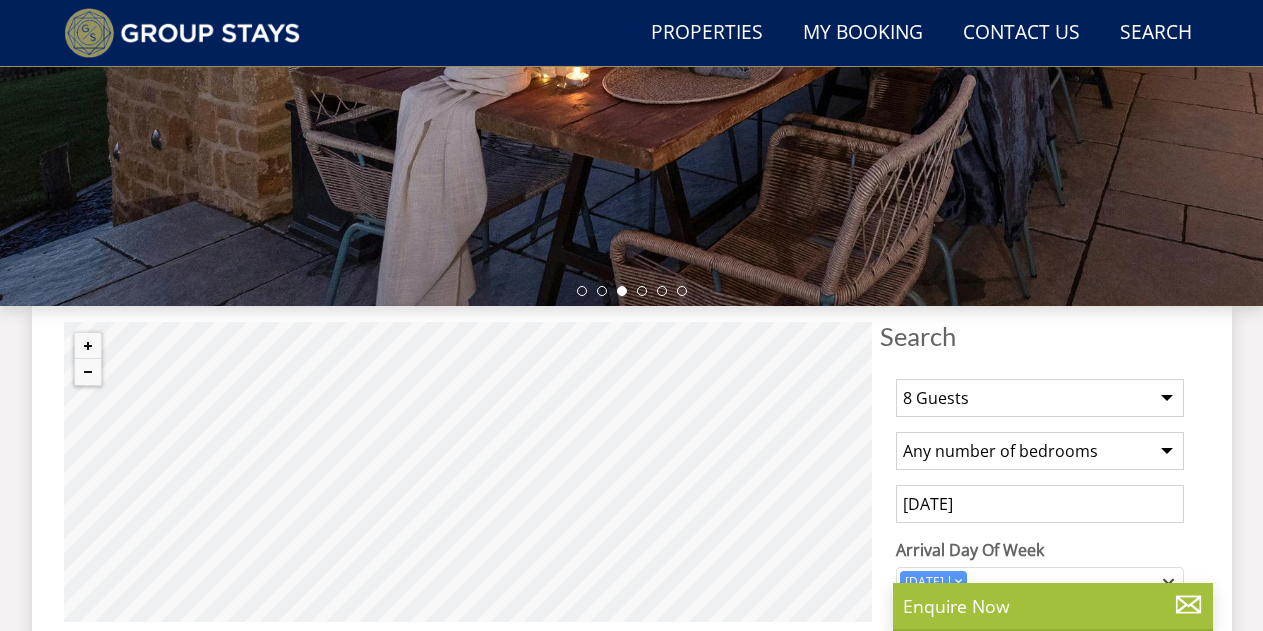 click on "Search
Menu
Properties
My Booking
Contact Us  01823 662231
Search  Check Availability" at bounding box center [632, 33] 